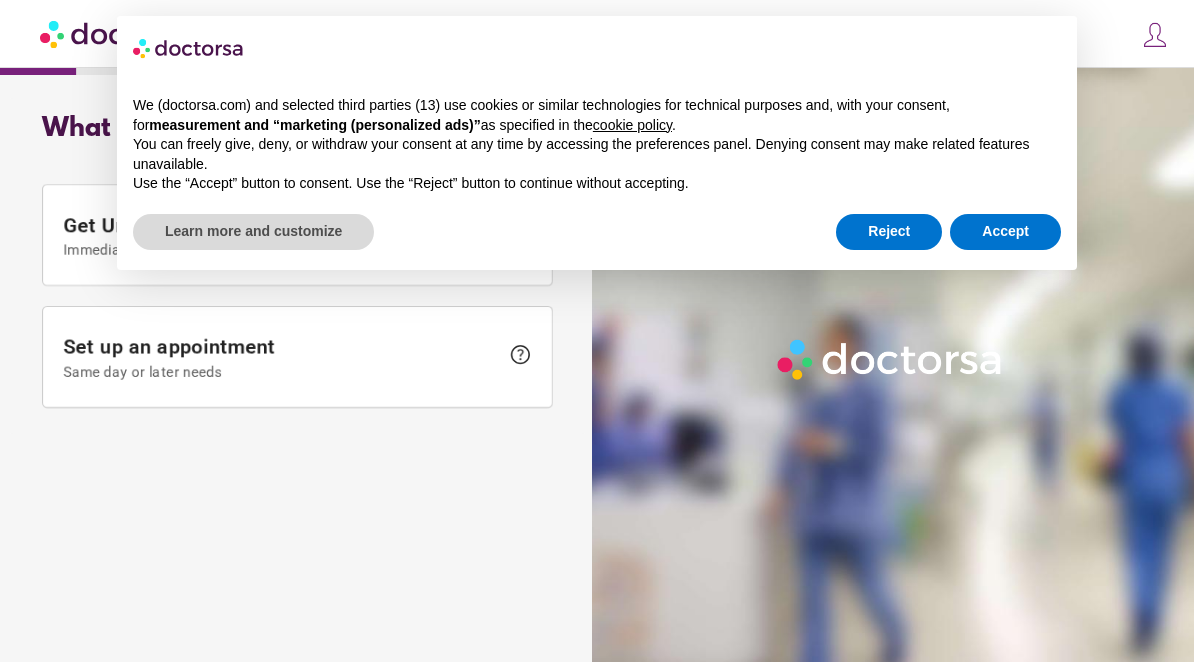 scroll, scrollTop: 0, scrollLeft: 0, axis: both 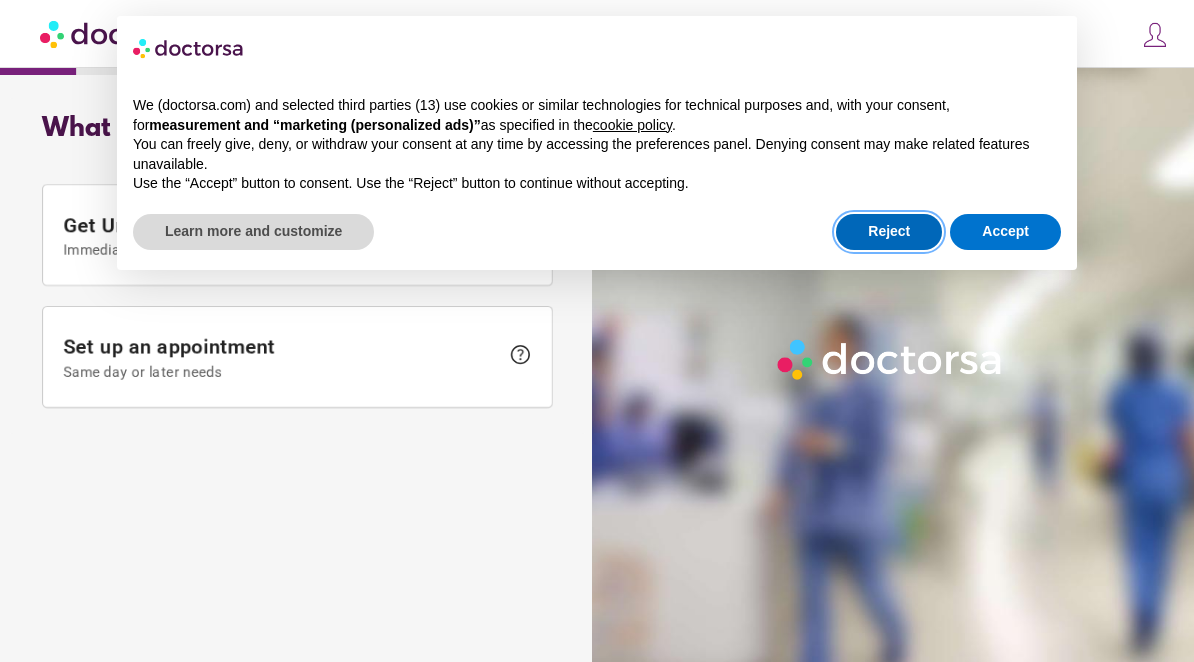 click on "Reject" at bounding box center [889, 232] 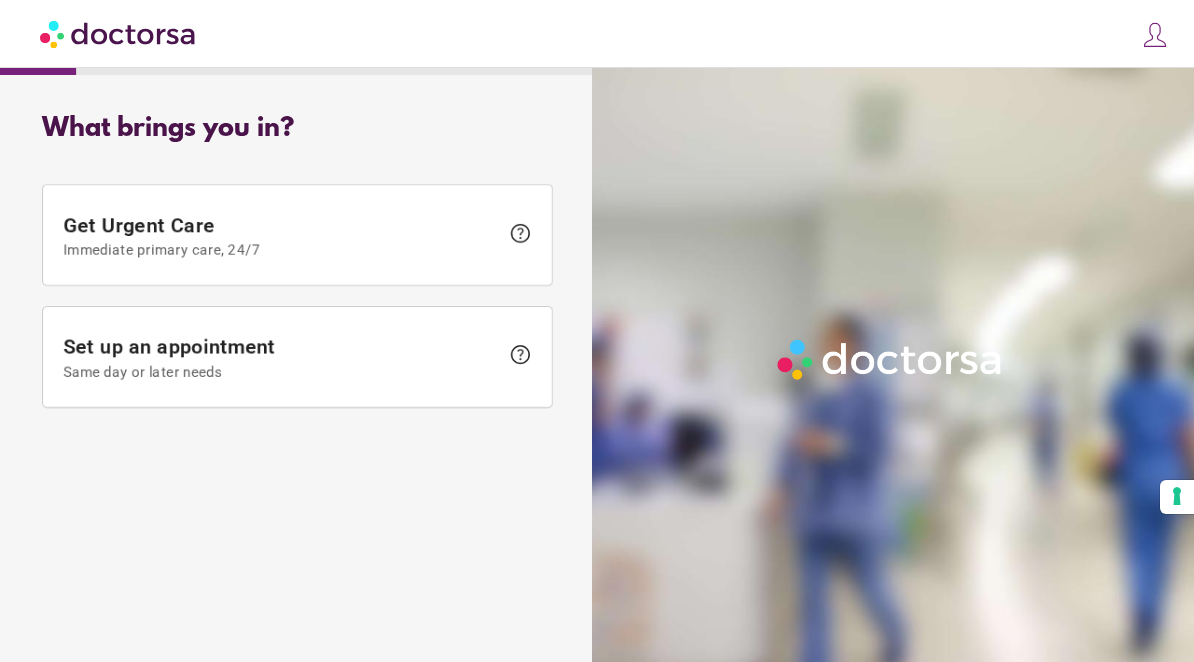 click at bounding box center [119, 33] 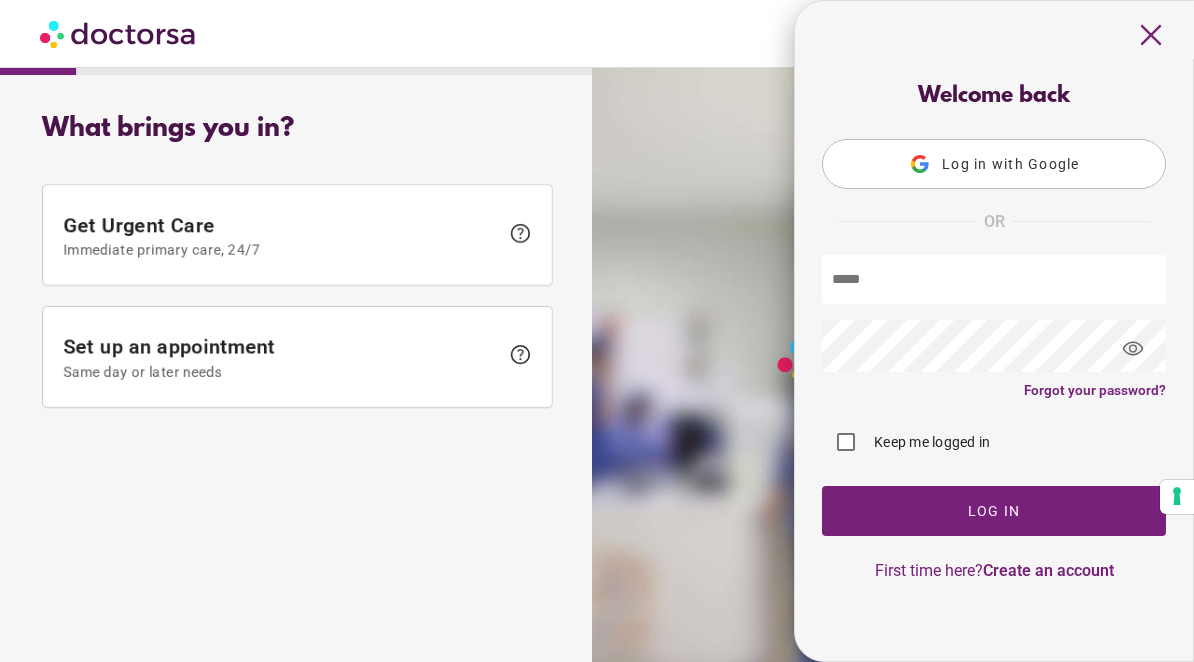 click on "What brings you in?
Get Urgent Care
Immediate primary care, 24/7
help
Set up an appointment
Same day or later needs
help help   Me" at bounding box center (297, 357) 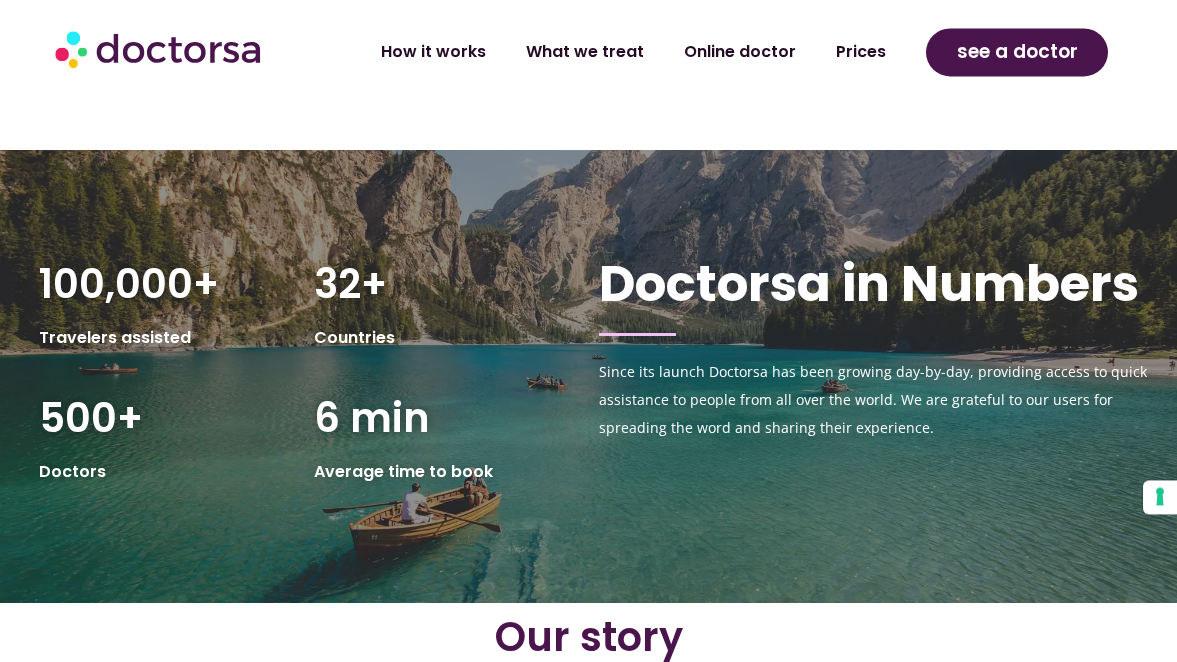 scroll, scrollTop: 1530, scrollLeft: 0, axis: vertical 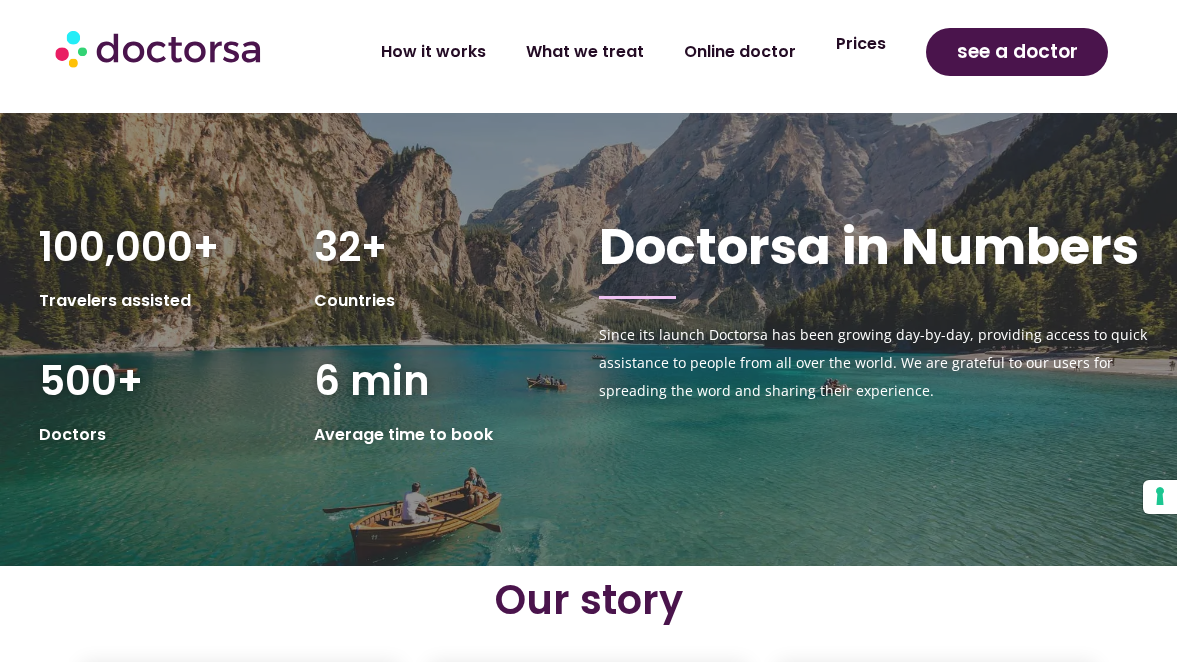click on "Prices" 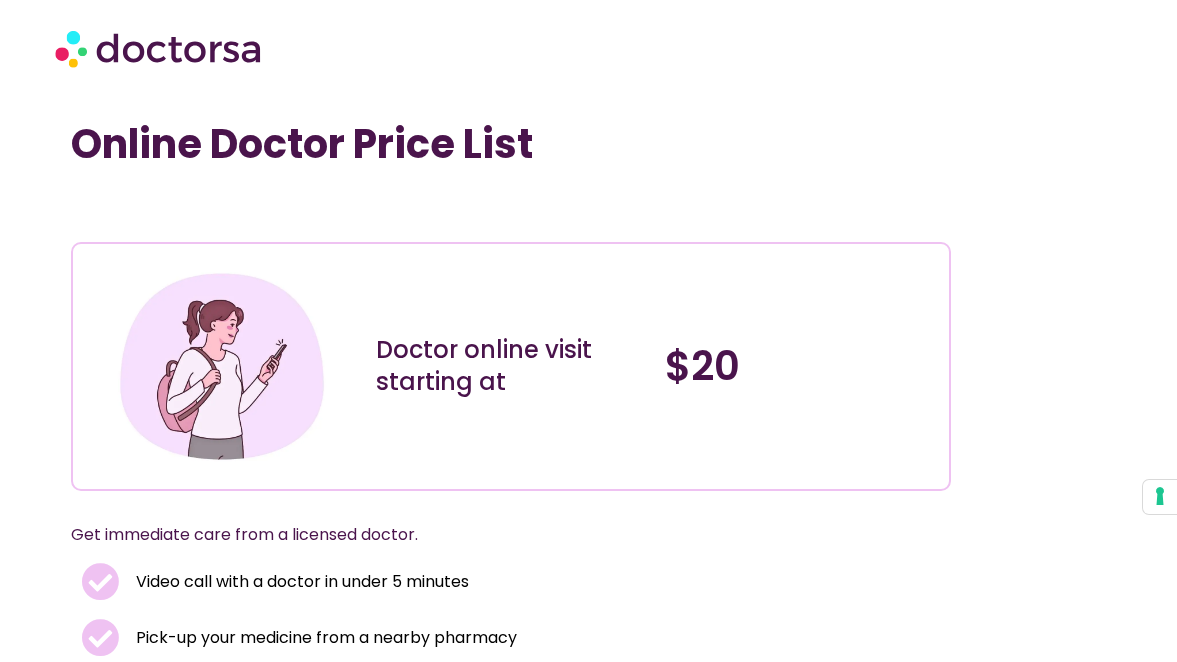 scroll, scrollTop: 0, scrollLeft: 0, axis: both 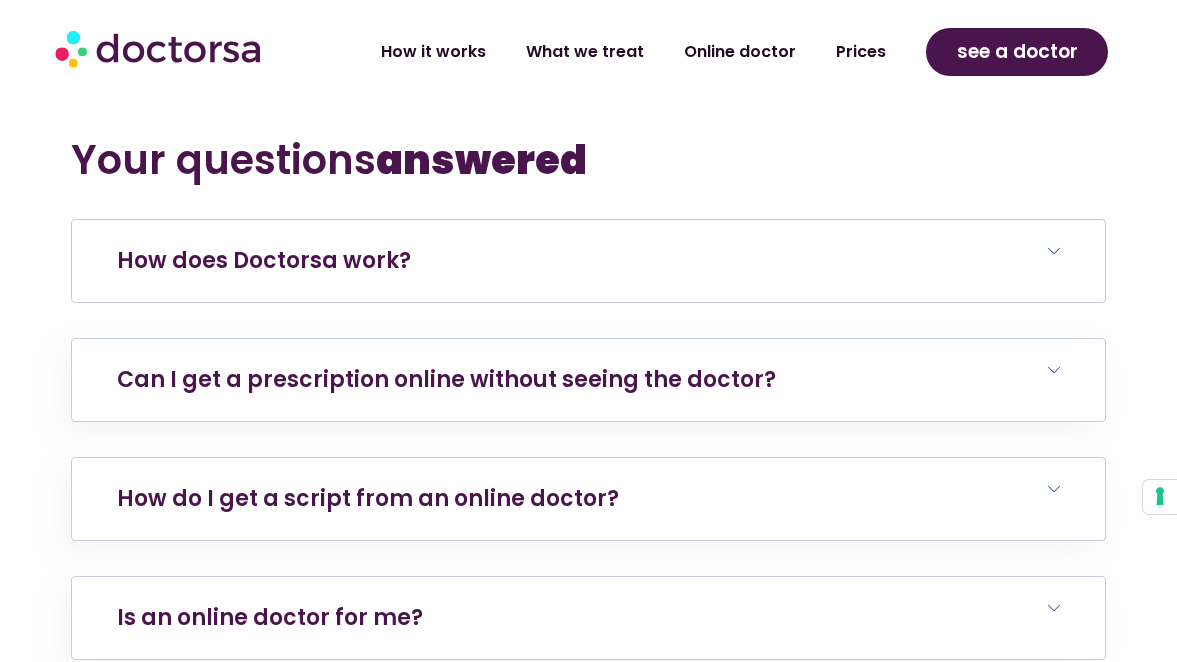 click on "How does Doctorsa work?" at bounding box center [264, 260] 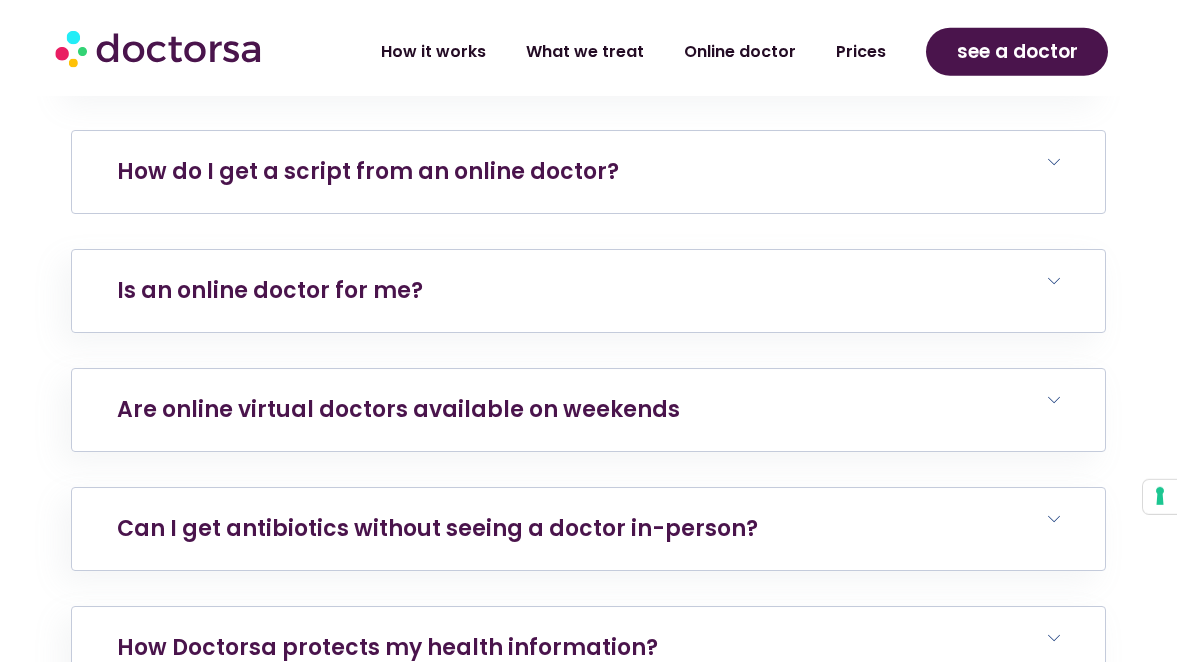 scroll, scrollTop: 7854, scrollLeft: 0, axis: vertical 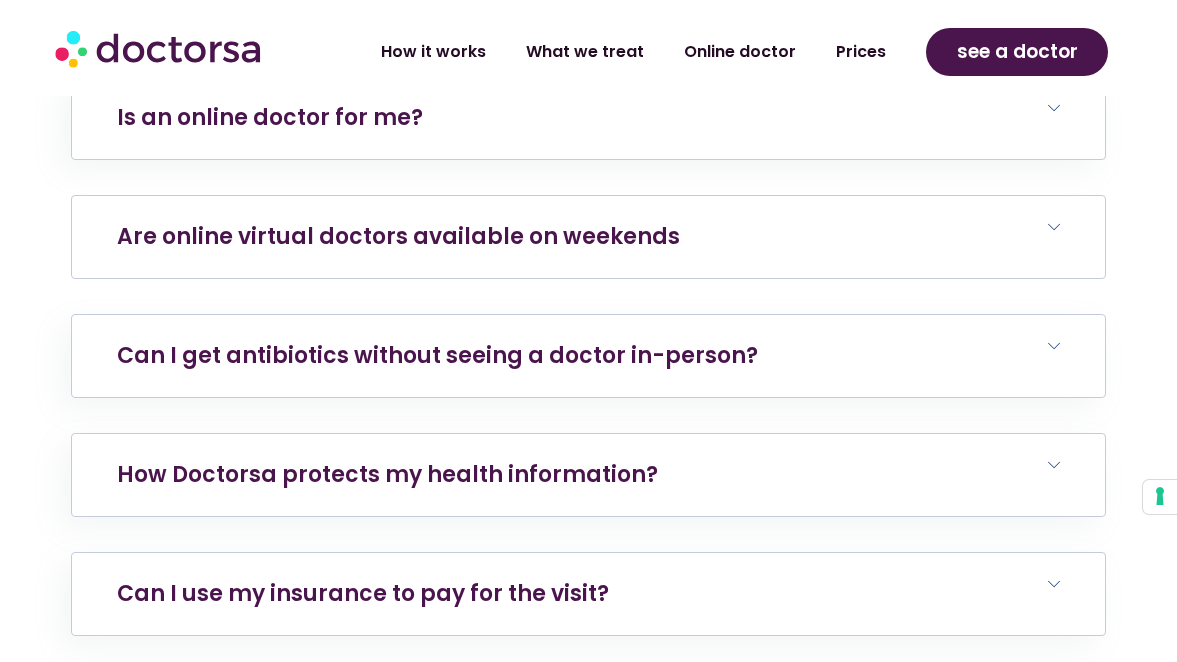click on "Are online virtual doctors available on weekends" at bounding box center (398, 236) 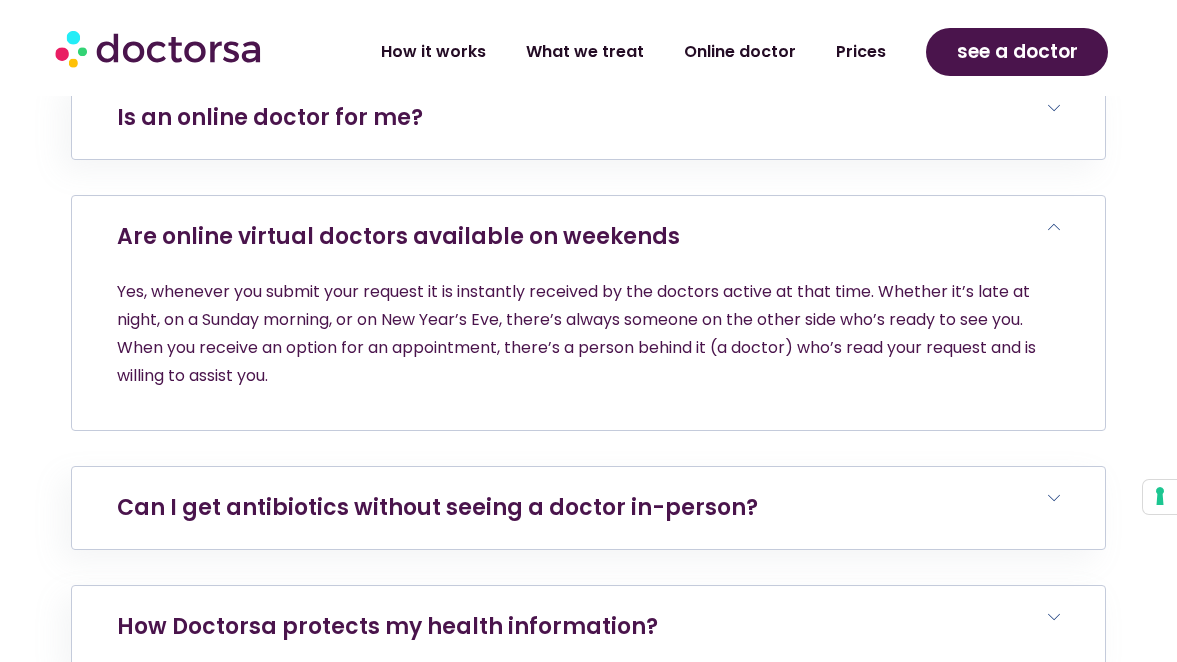 scroll, scrollTop: 8262, scrollLeft: 0, axis: vertical 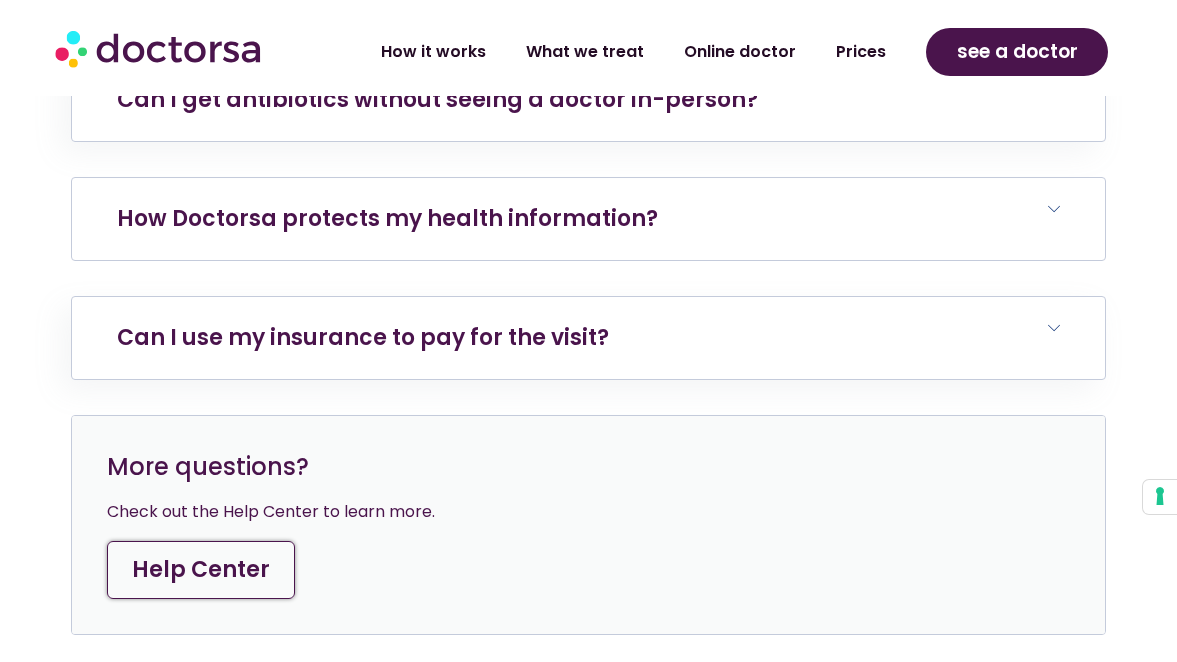 click on "How Doctorsa protects my health information?" at bounding box center [387, 218] 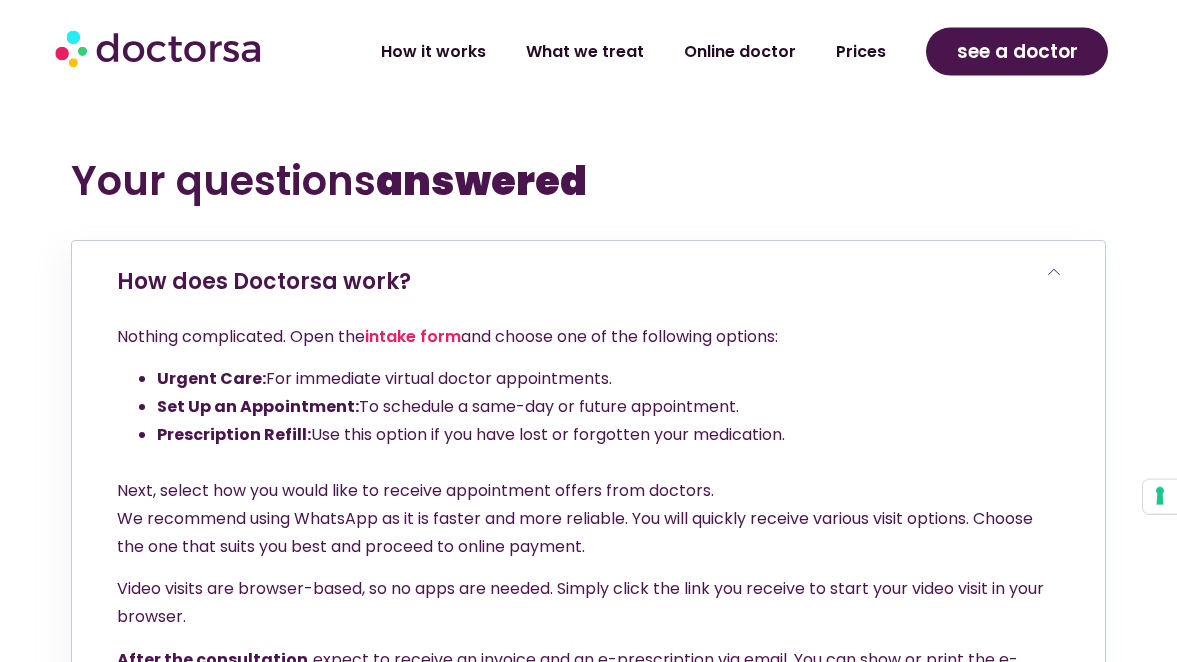 scroll, scrollTop: 6834, scrollLeft: 0, axis: vertical 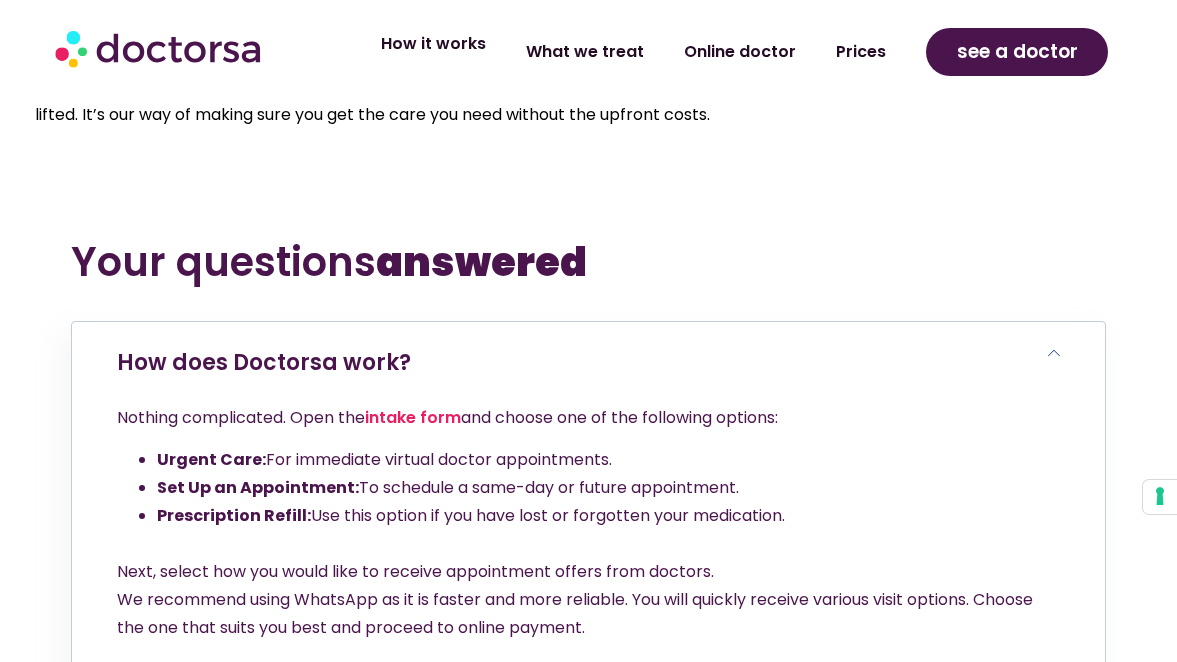 click on "How it works" 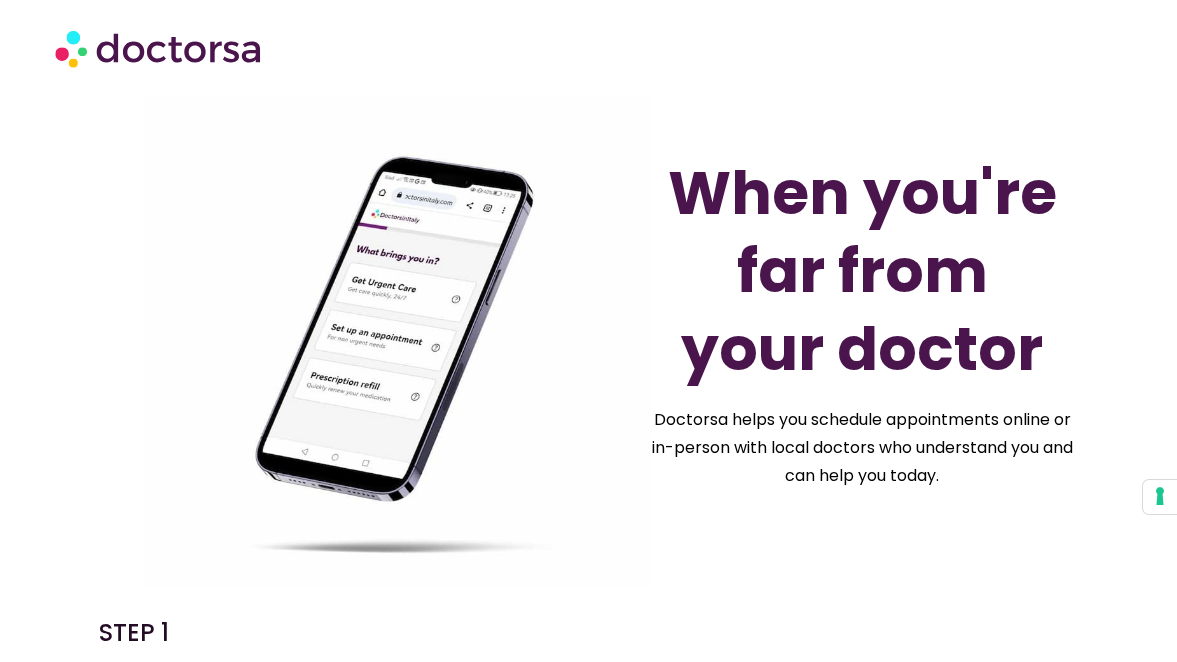 scroll, scrollTop: 0, scrollLeft: 0, axis: both 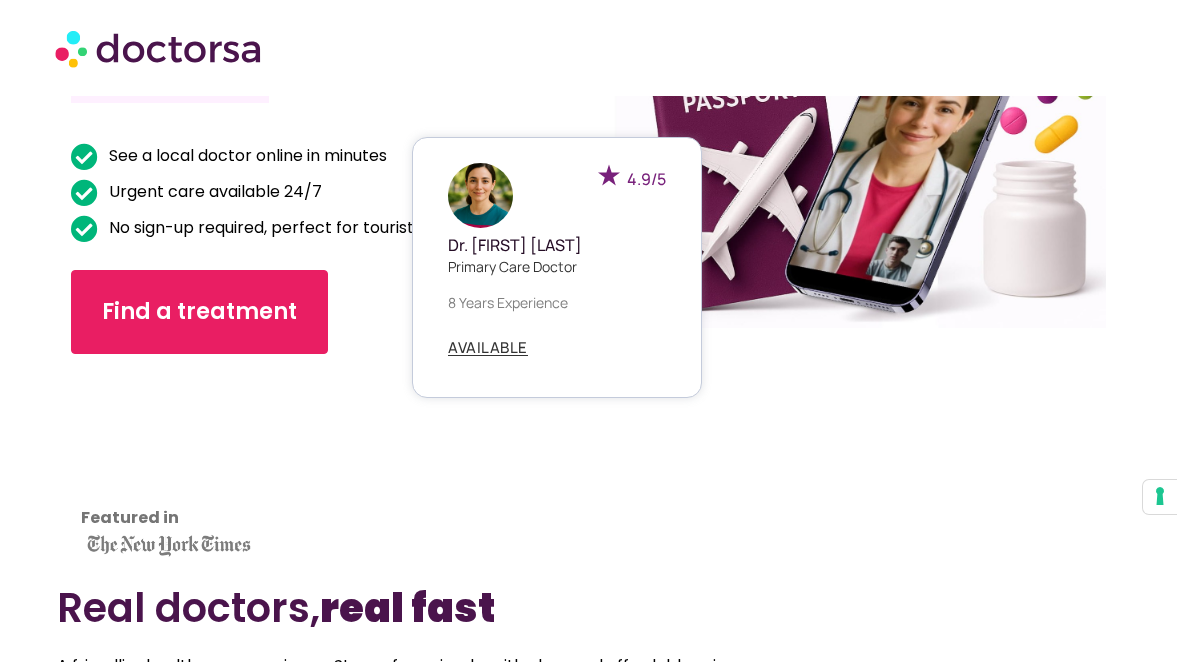 click at bounding box center [480, 195] 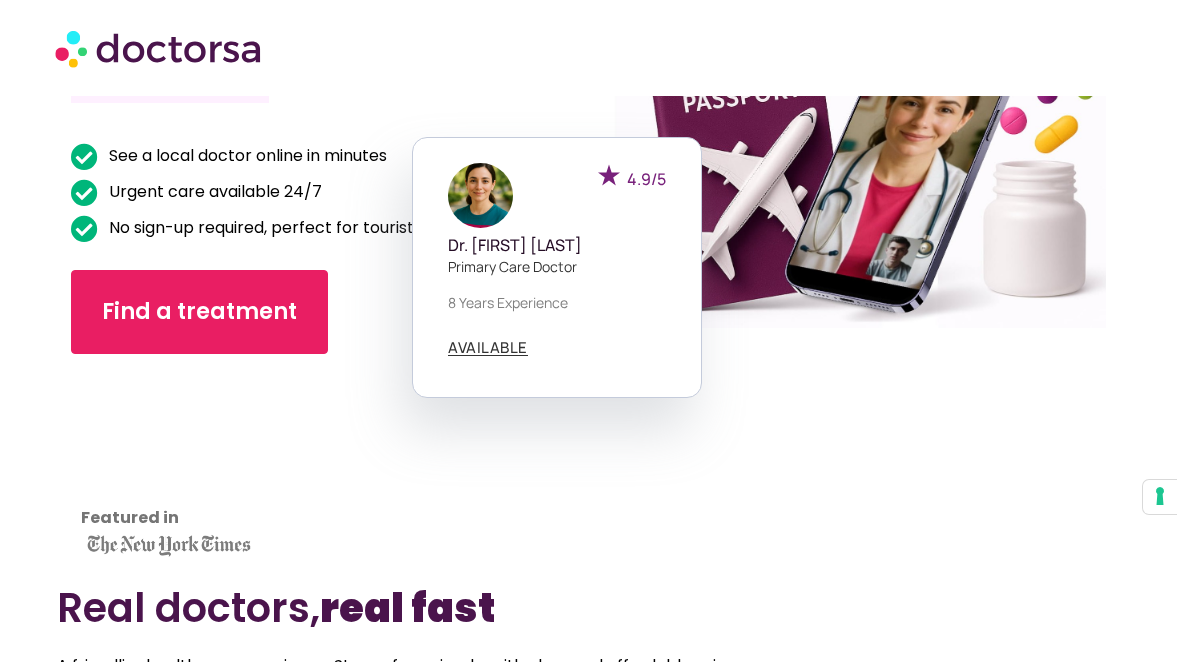 click on "Find a treatment" at bounding box center [291, 312] 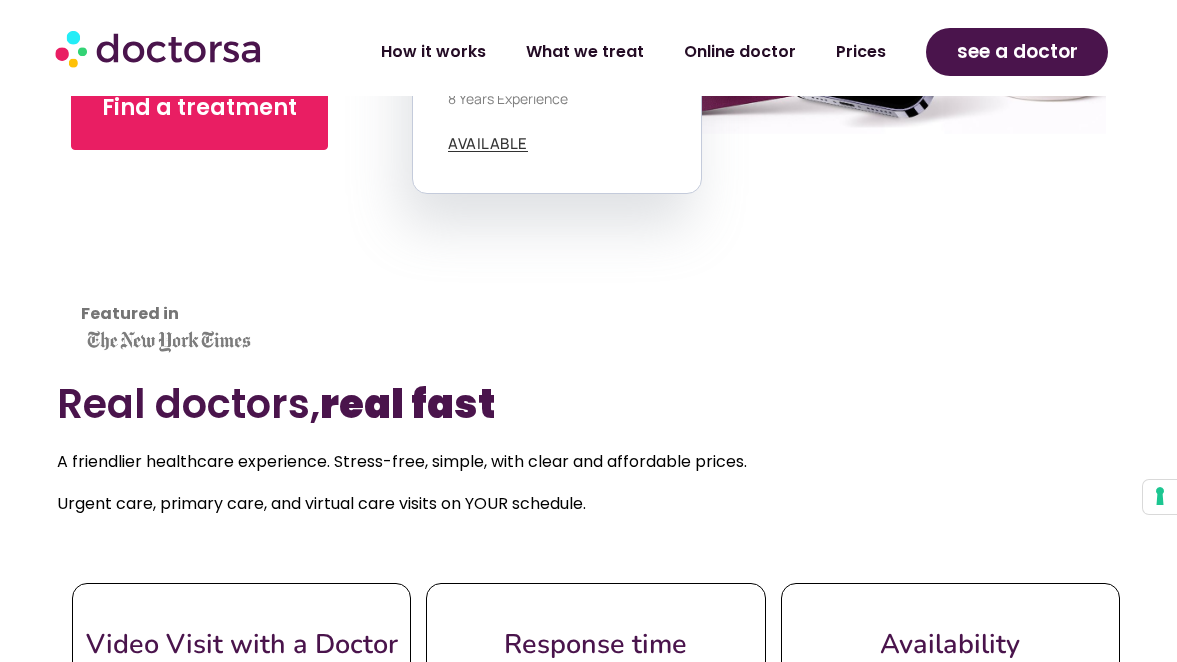 scroll, scrollTop: 408, scrollLeft: 0, axis: vertical 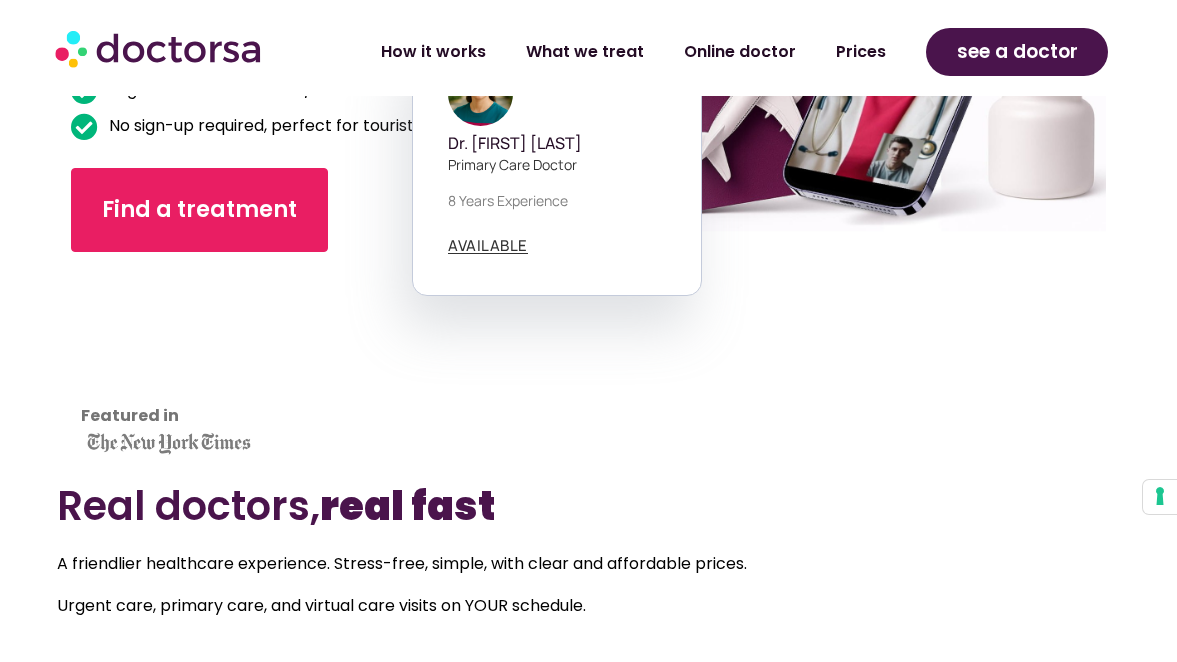 click on "Find a treatment" at bounding box center [291, 210] 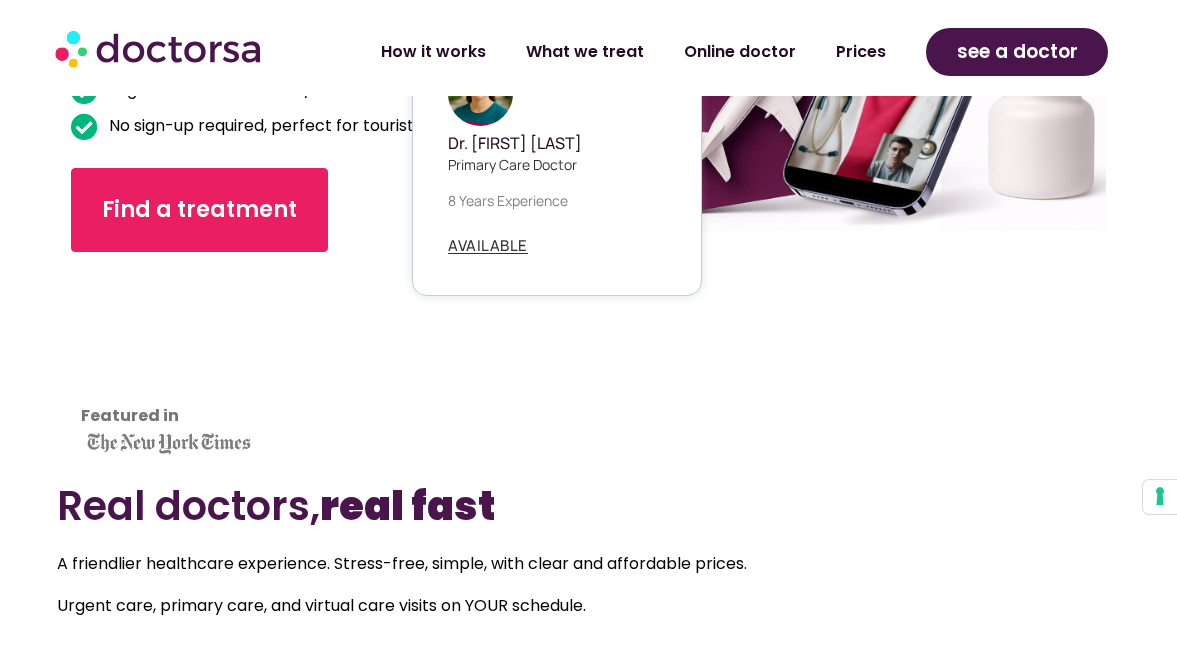 click on "Dr. Emilia Carter Primary care doctor" at bounding box center [557, 150] 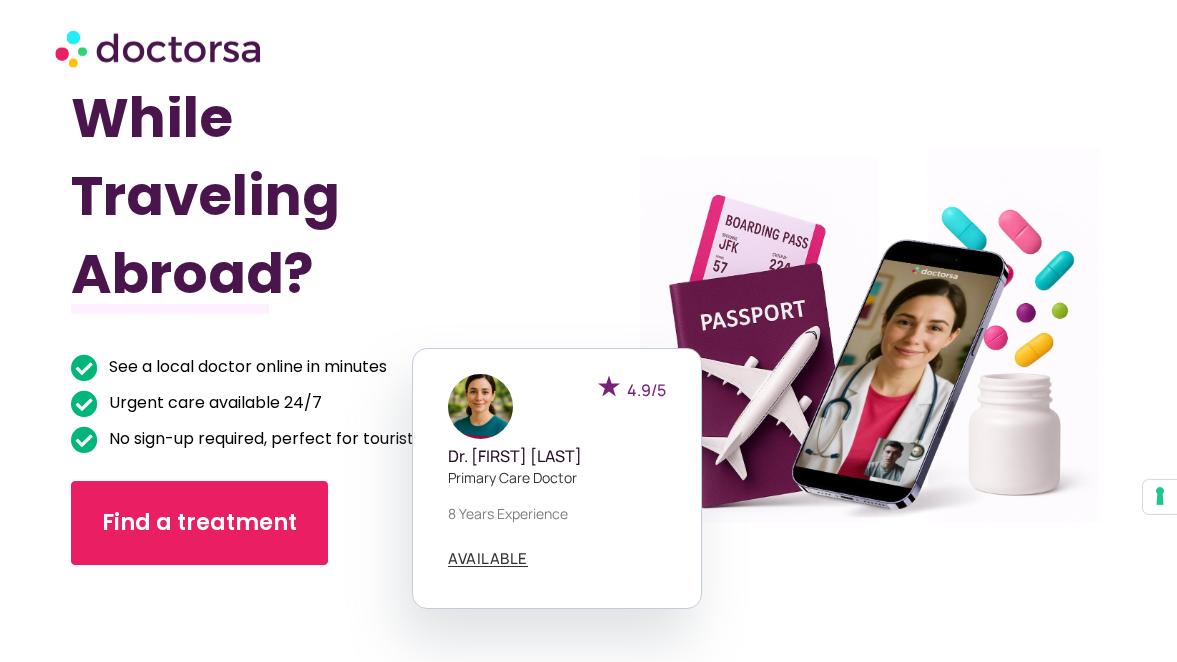 scroll, scrollTop: 0, scrollLeft: 0, axis: both 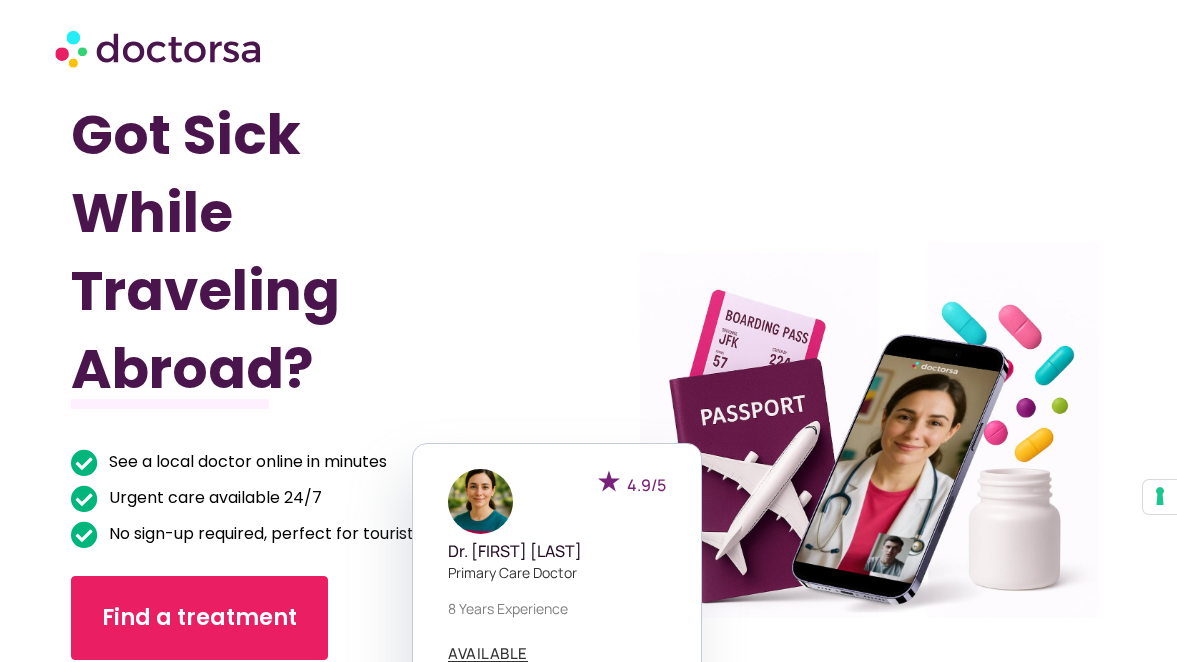 drag, startPoint x: 127, startPoint y: 35, endPoint x: 129, endPoint y: 49, distance: 14.142136 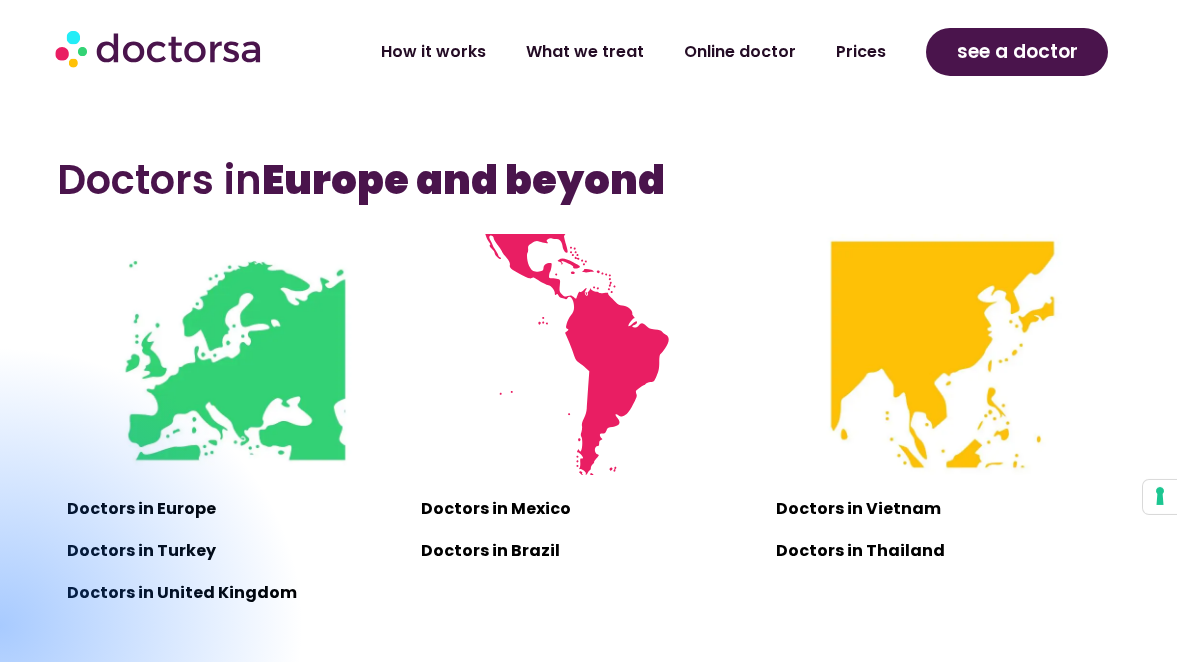 scroll, scrollTop: 1428, scrollLeft: 0, axis: vertical 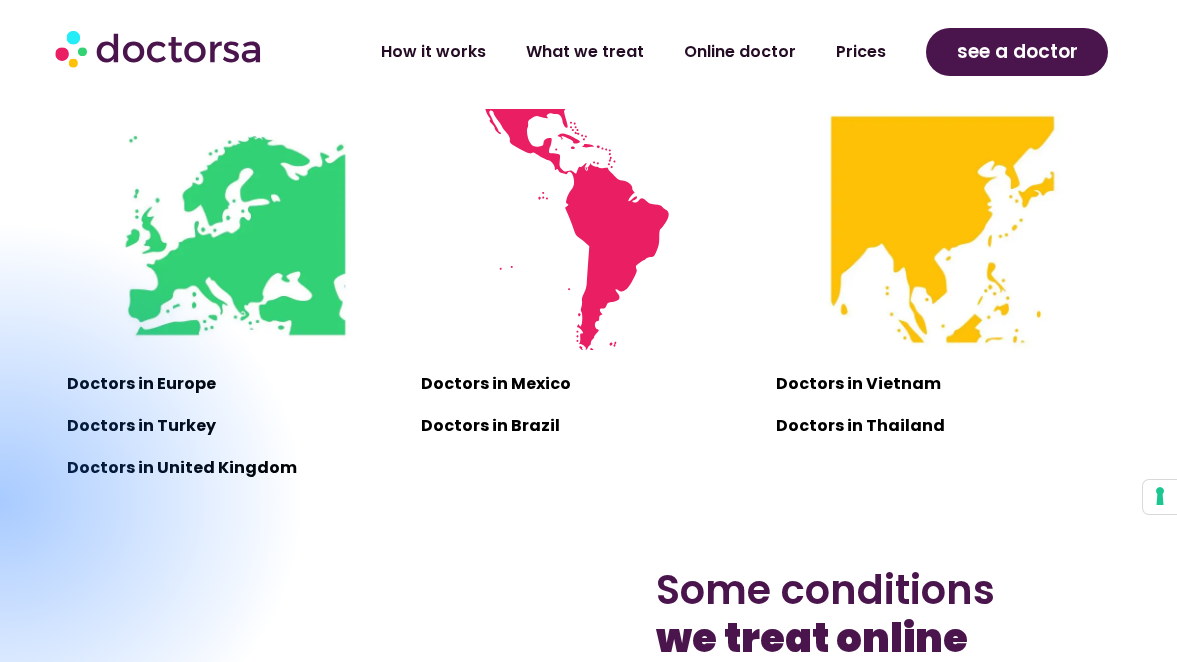 click at bounding box center (0, 501) 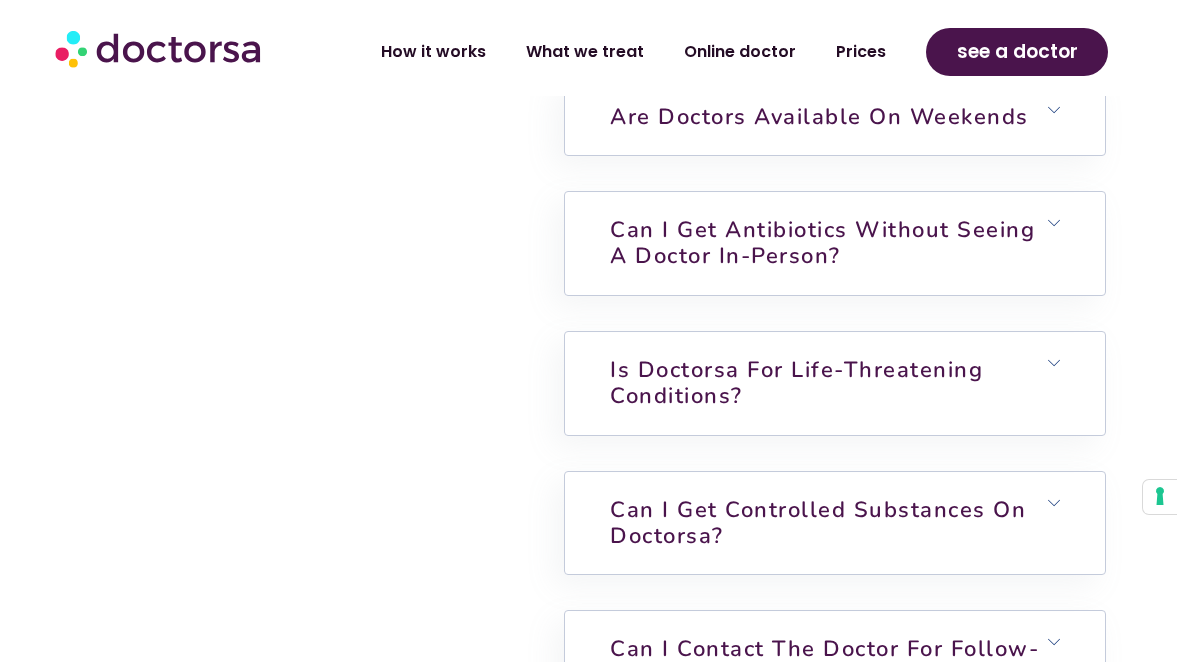 scroll, scrollTop: 5610, scrollLeft: 0, axis: vertical 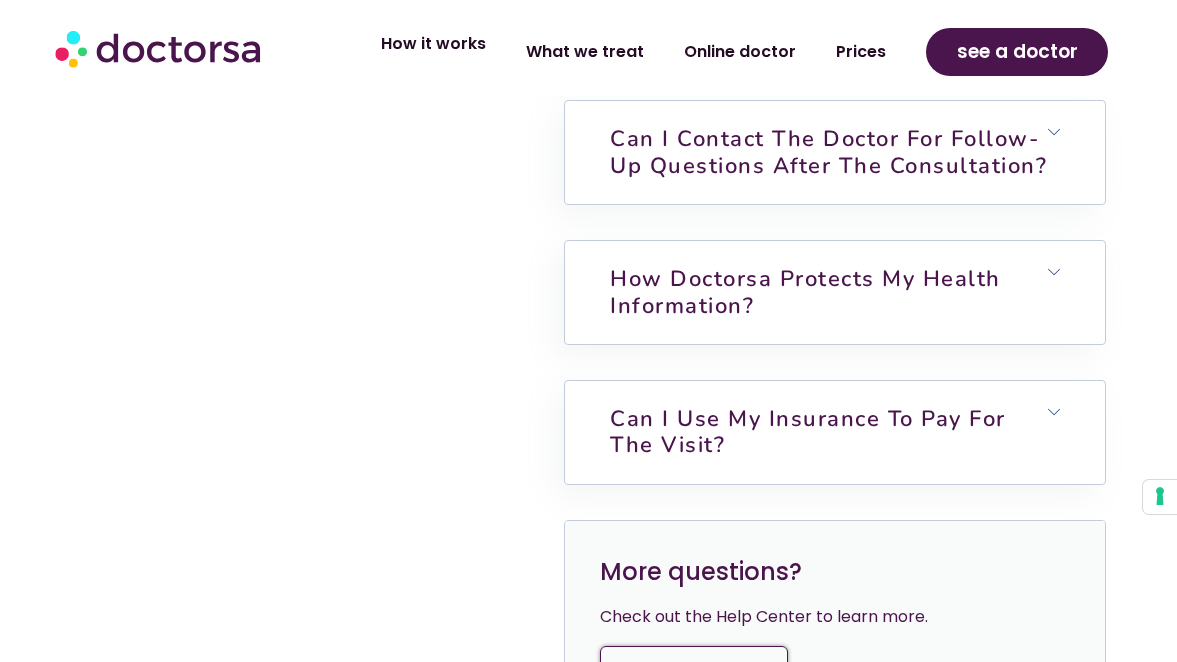 click on "How it works" 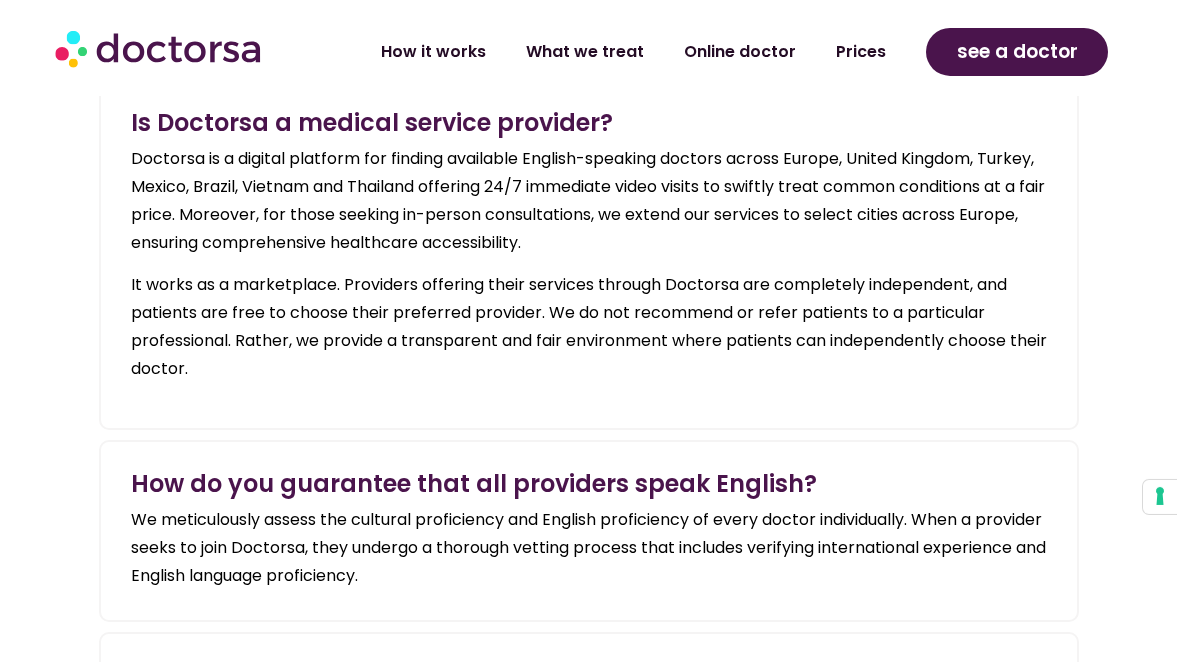 scroll, scrollTop: 2754, scrollLeft: 0, axis: vertical 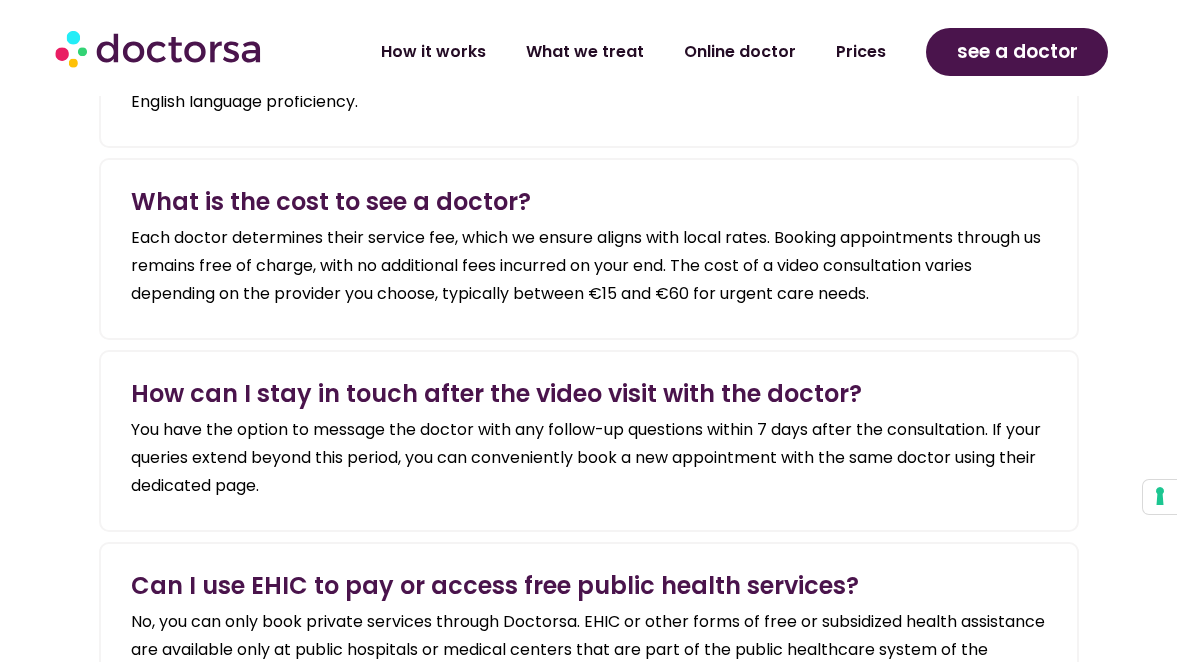 click on "How can I stay in touch after the video visit with the doctor?
You have the option to message the doctor with any follow-up questions within 7 days after the consultation. If your queries extend beyond this period, you can conveniently book a new appointment with the same doctor using their dedicated page." at bounding box center [589, 441] 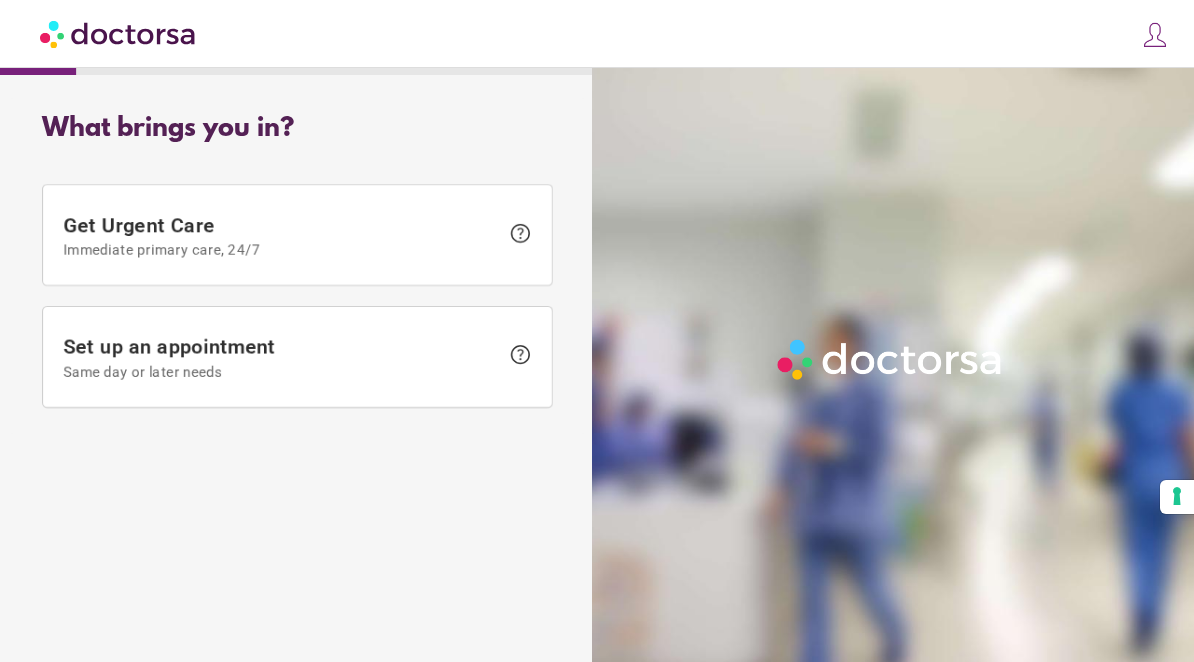 scroll, scrollTop: 0, scrollLeft: 0, axis: both 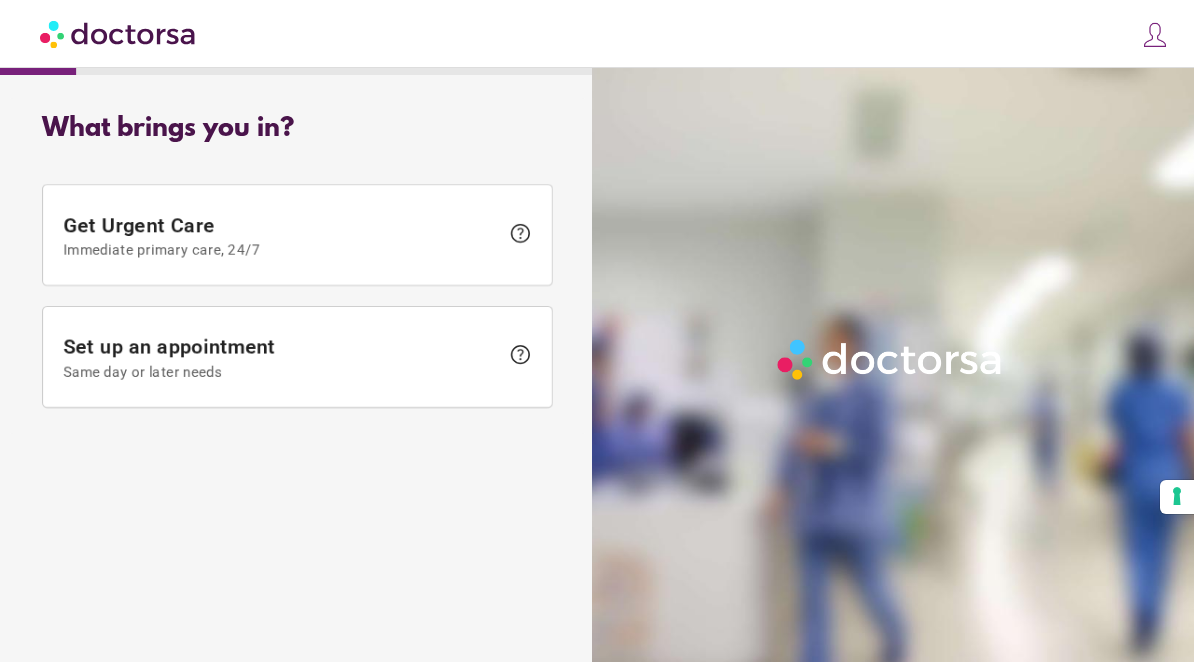 click at bounding box center [119, 33] 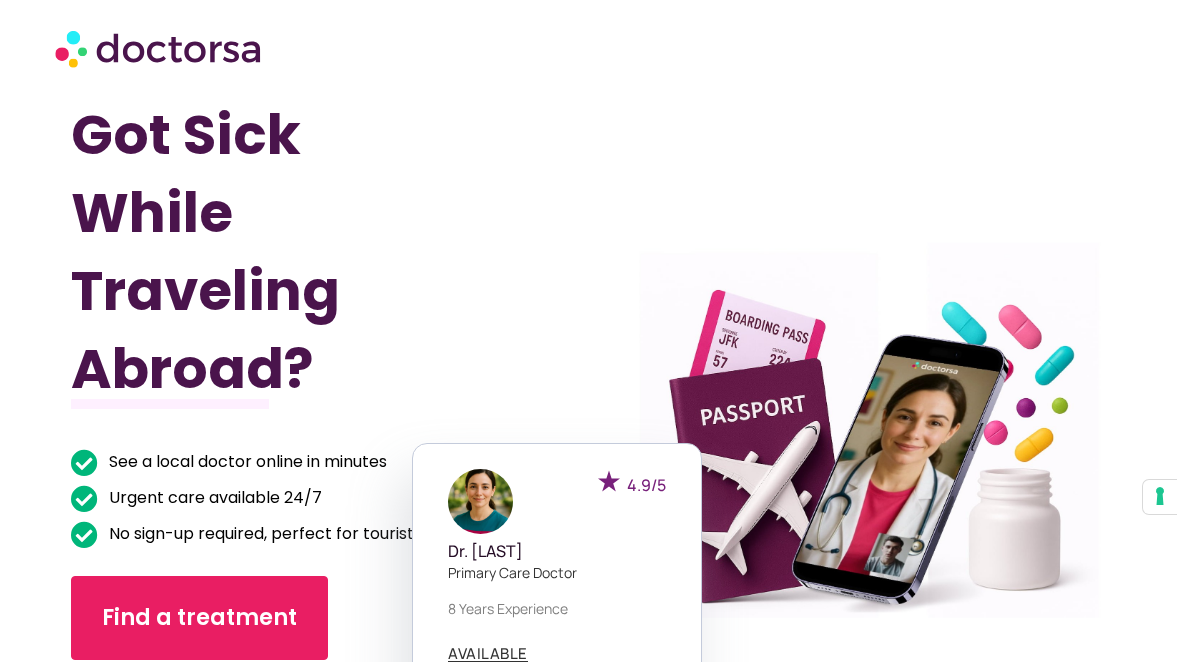 scroll, scrollTop: 0, scrollLeft: 0, axis: both 